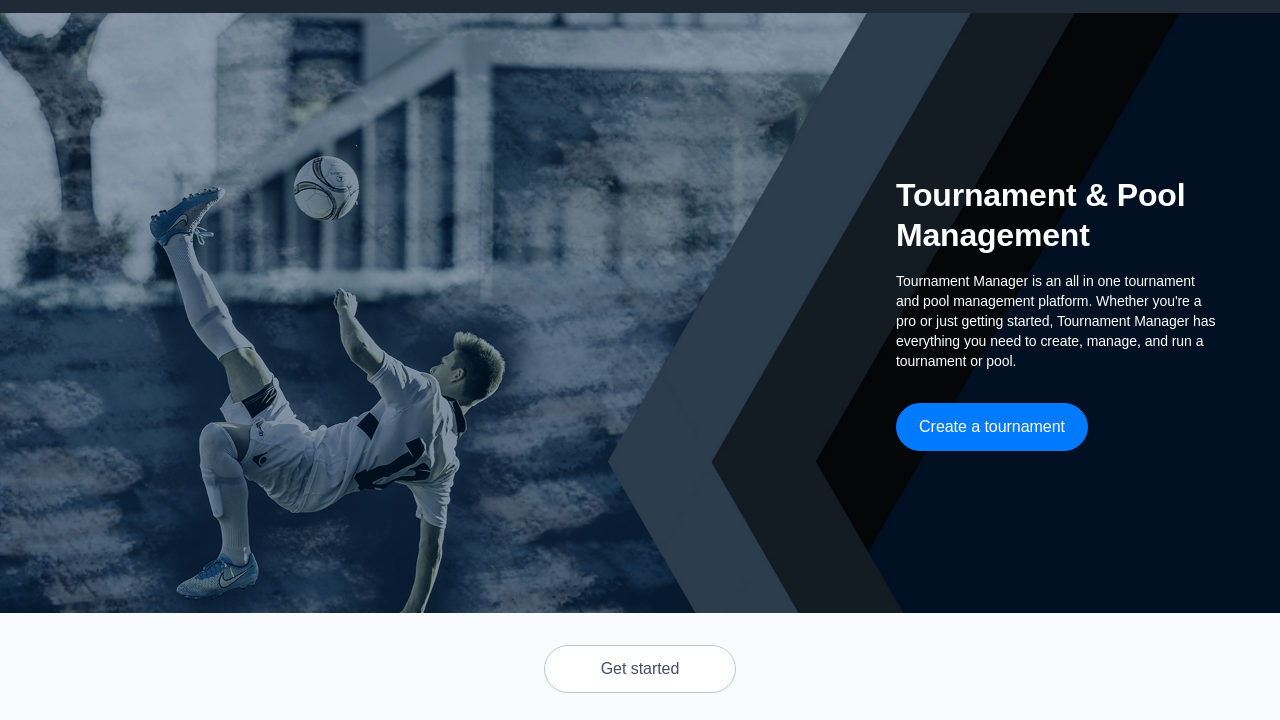 scroll, scrollTop: 191, scrollLeft: 0, axis: vertical 